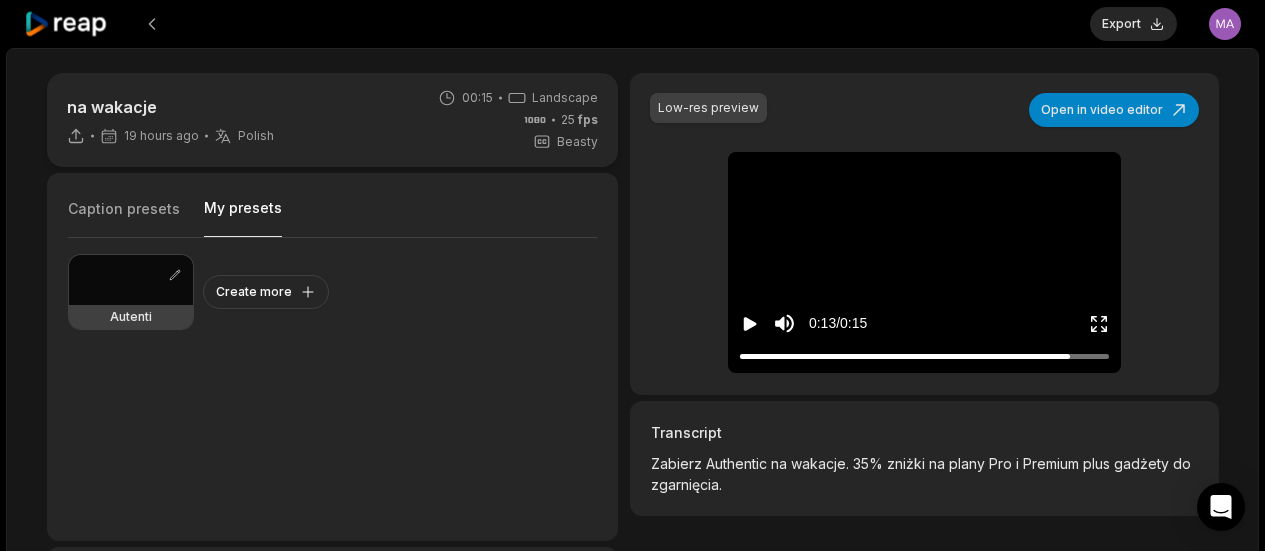 scroll, scrollTop: 0, scrollLeft: 0, axis: both 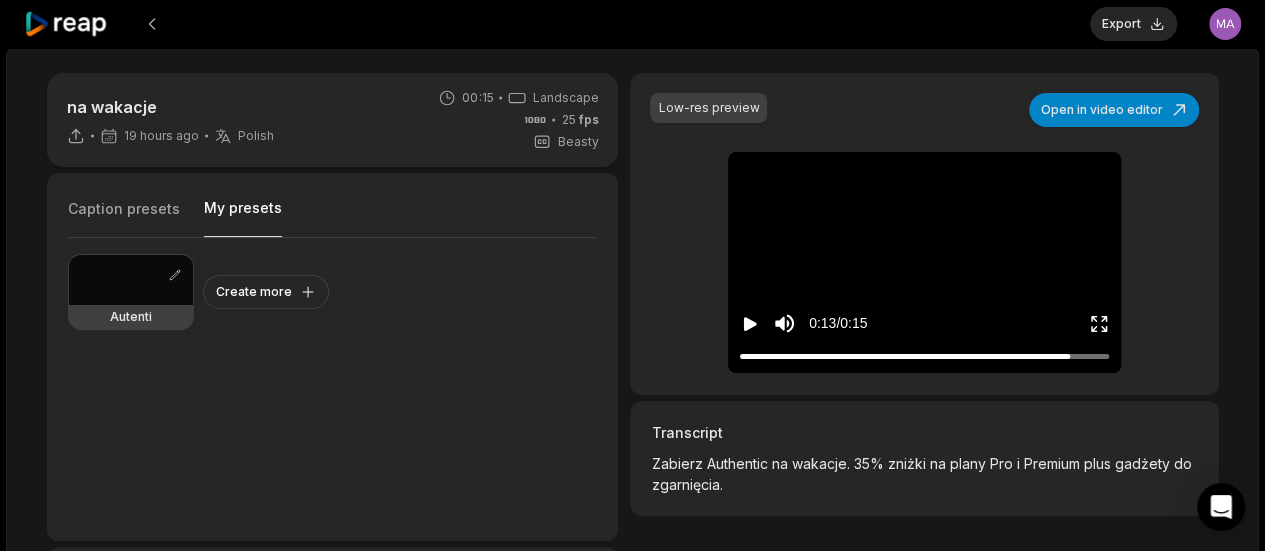 click at bounding box center [131, 280] 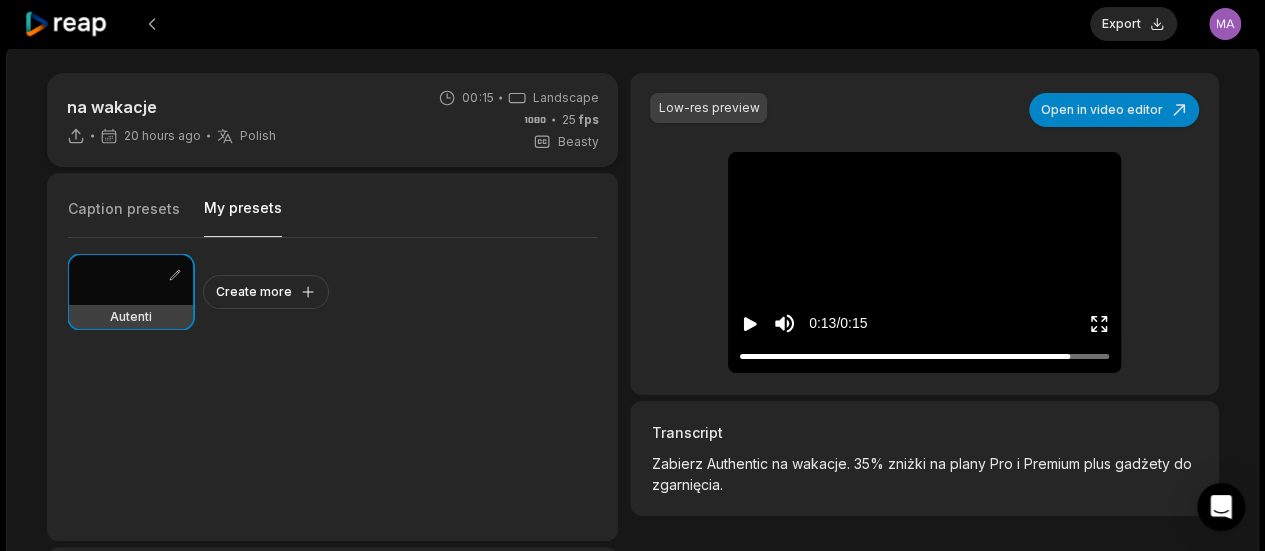 click on "Authentic" at bounding box center (738, 463) 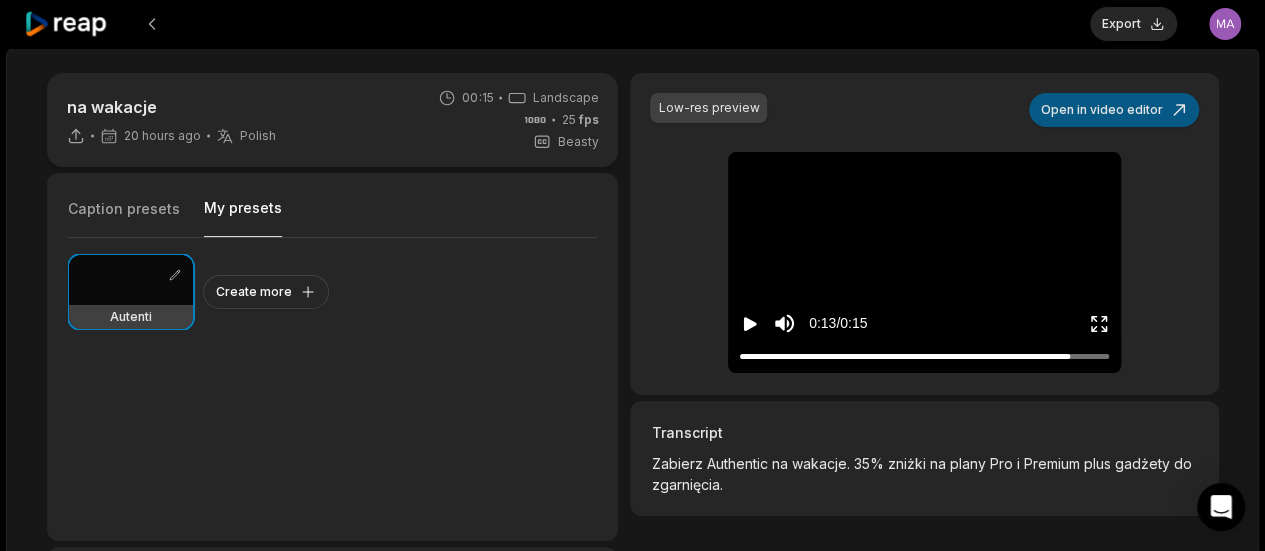 click on "Open in video editor" at bounding box center [1114, 110] 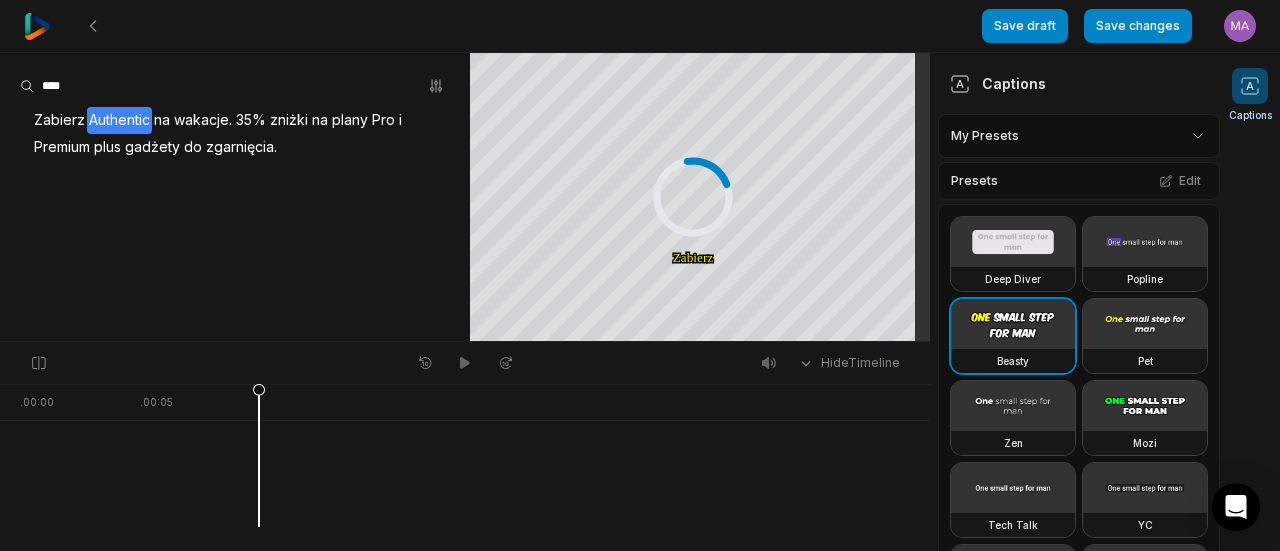 click on "Authentic" at bounding box center [119, 120] 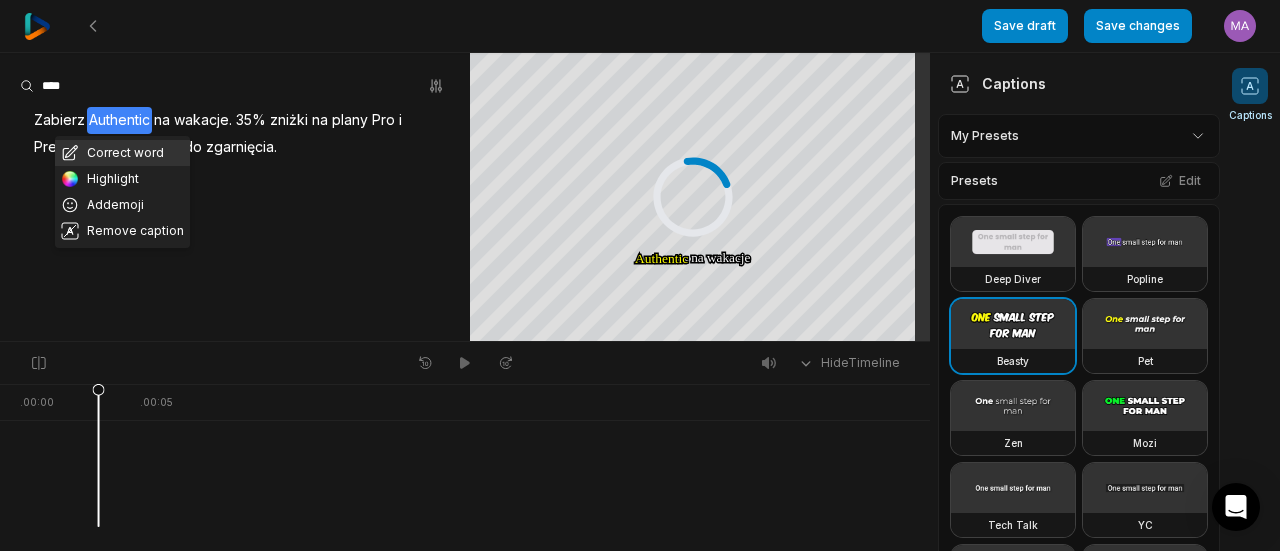 click on "Correct word" at bounding box center (122, 153) 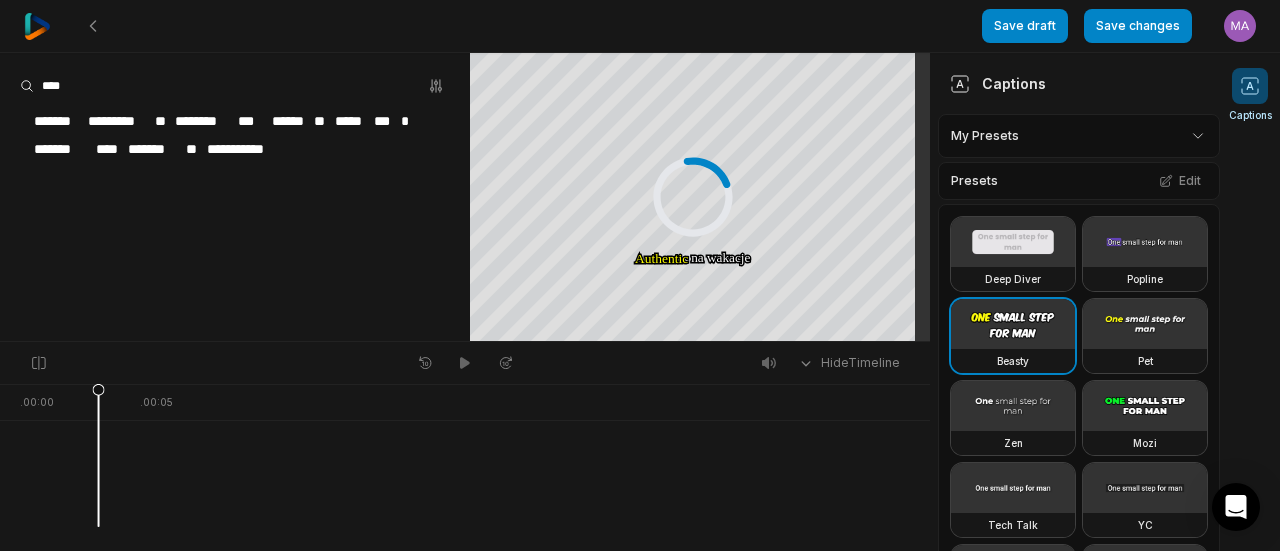type 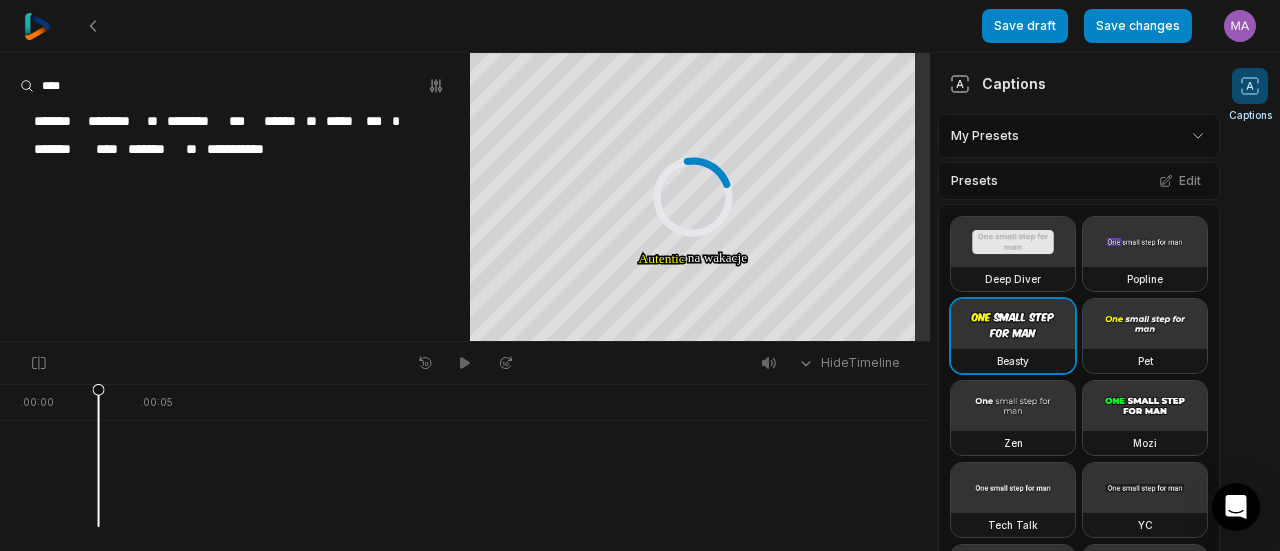 click on "********" at bounding box center (115, 121) 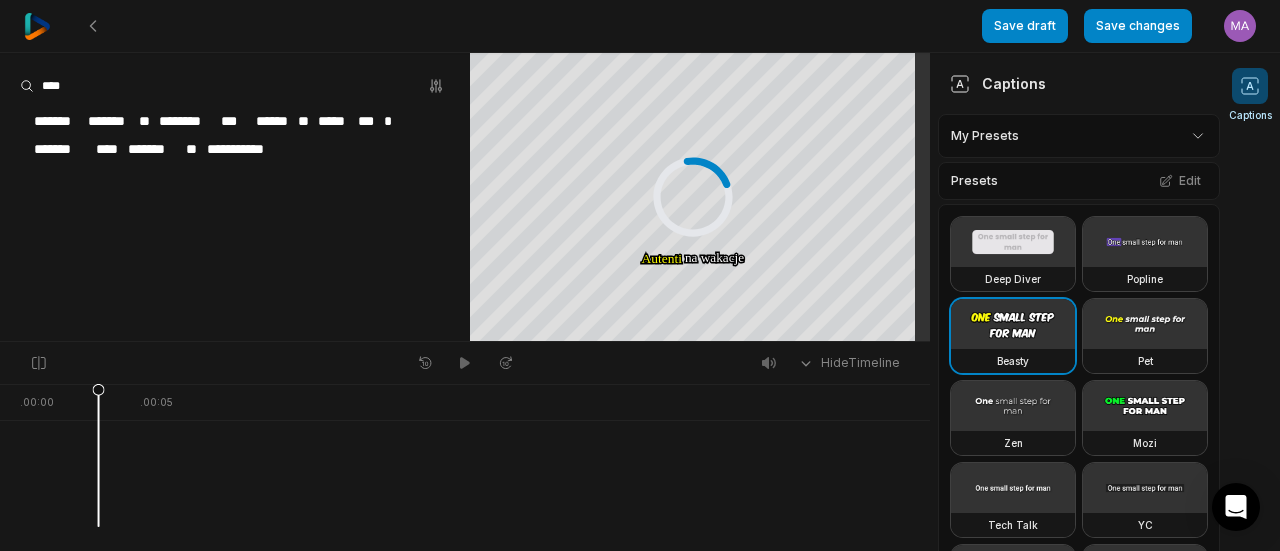 click on "***" at bounding box center (369, 121) 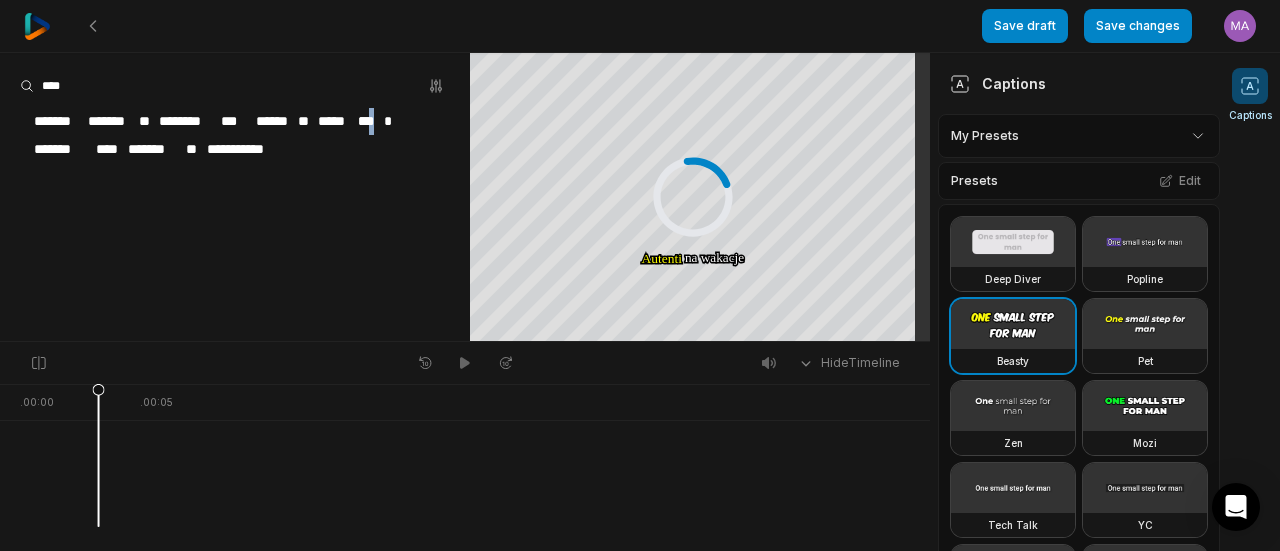 click on "***" at bounding box center [369, 121] 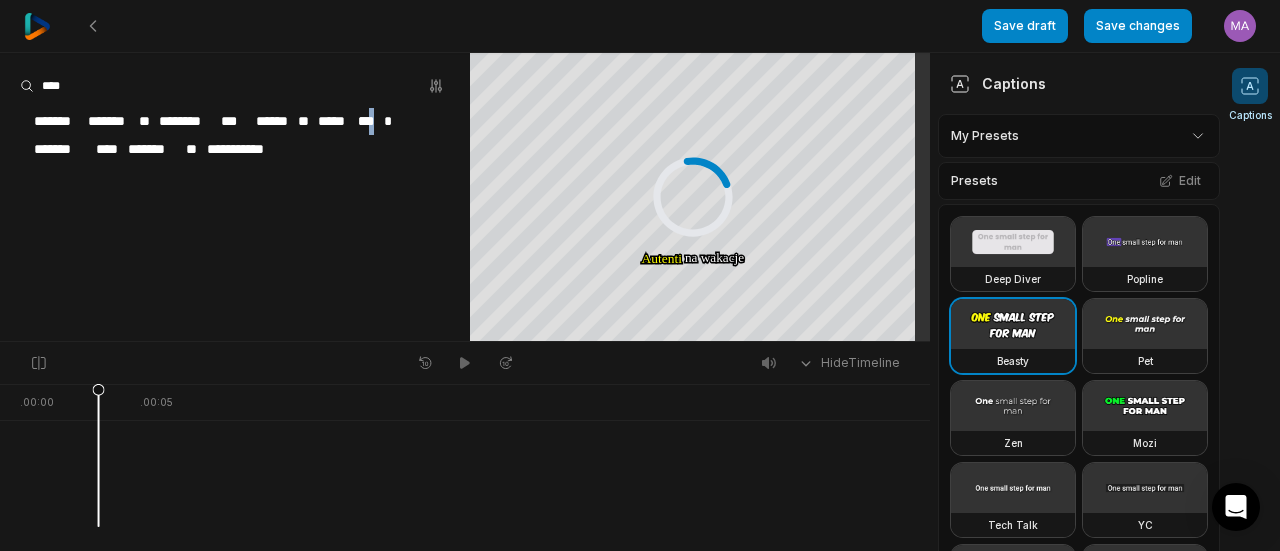 type 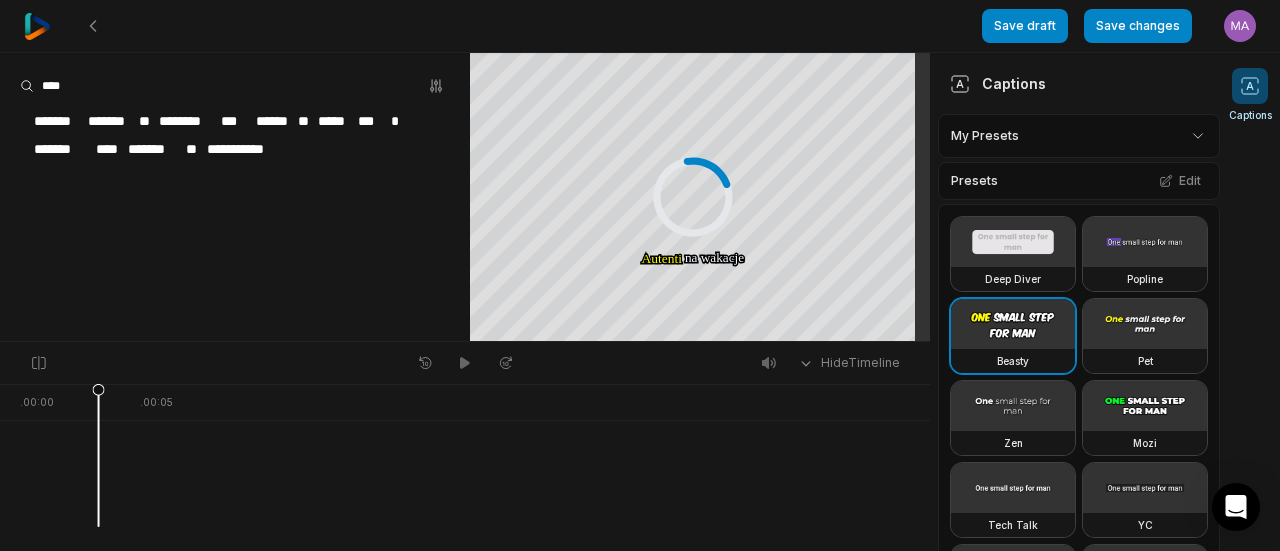 click on "*******" at bounding box center (63, 149) 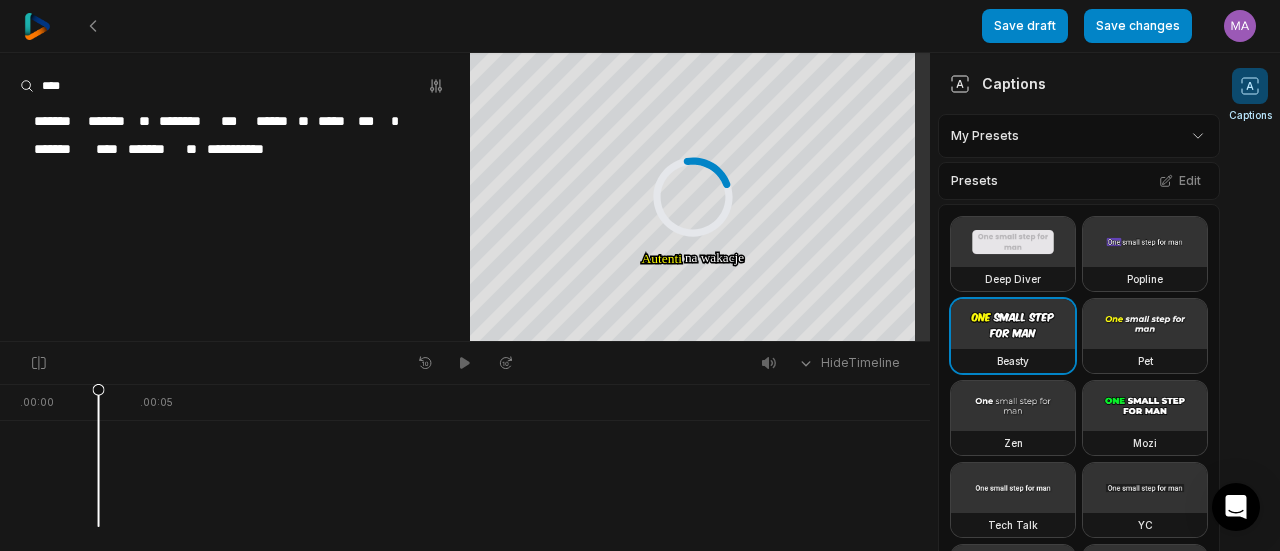 type 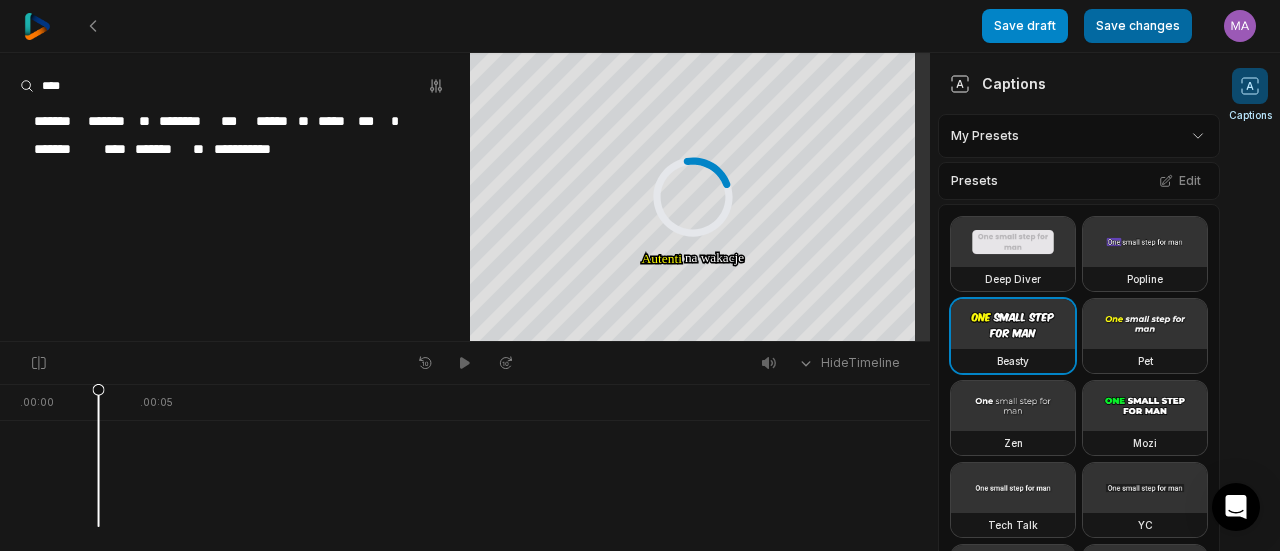 click on "Save changes" at bounding box center [1138, 26] 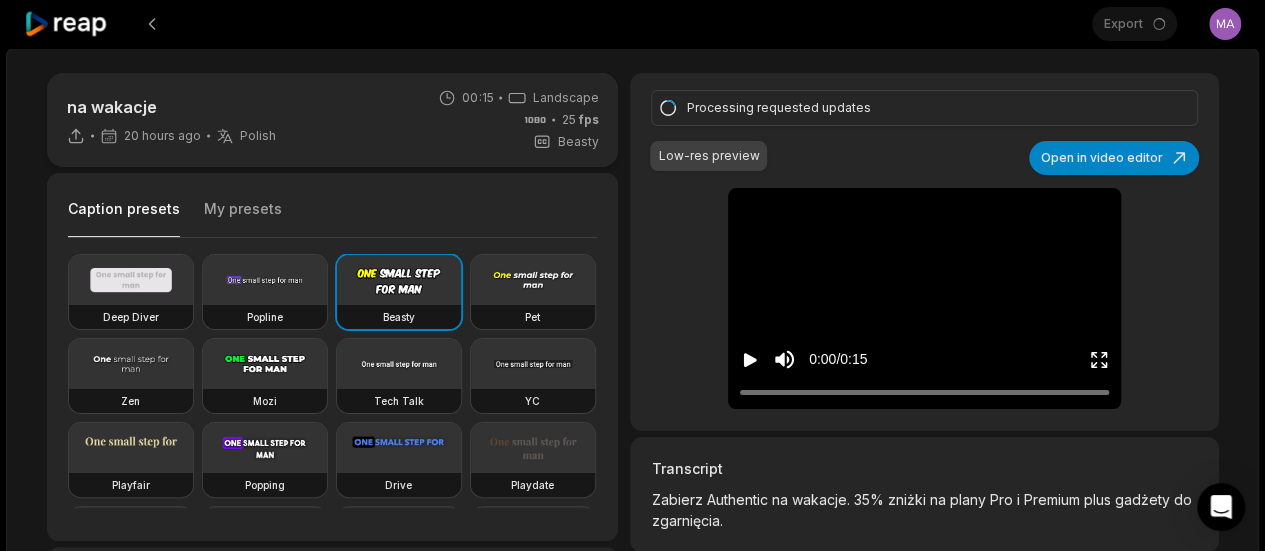 click on "My presets" at bounding box center [243, 218] 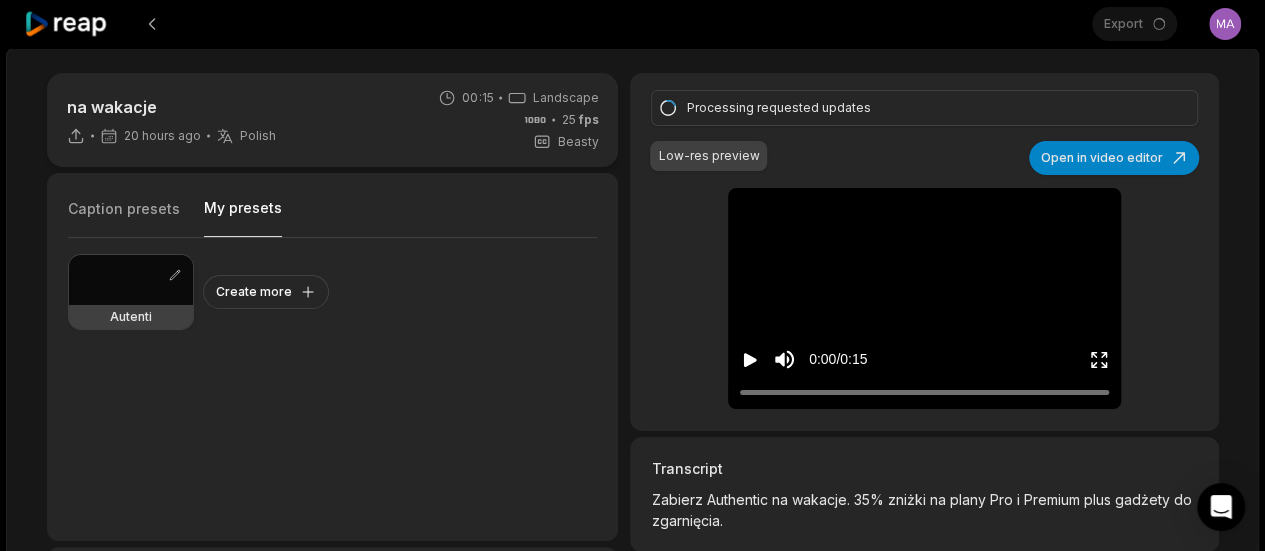 click at bounding box center (131, 280) 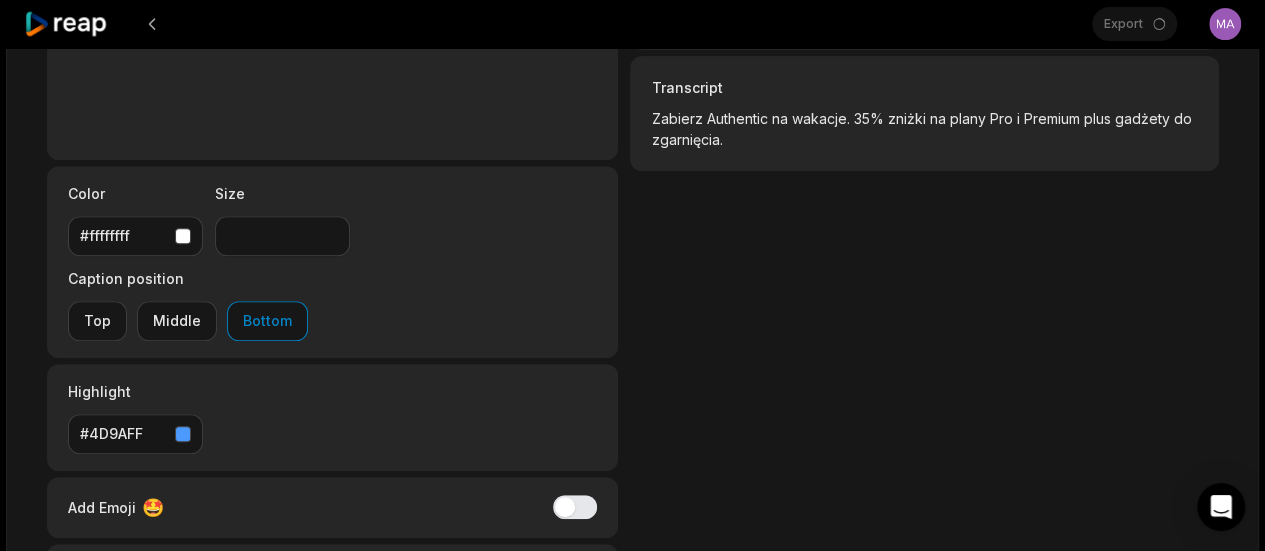 scroll, scrollTop: 524, scrollLeft: 0, axis: vertical 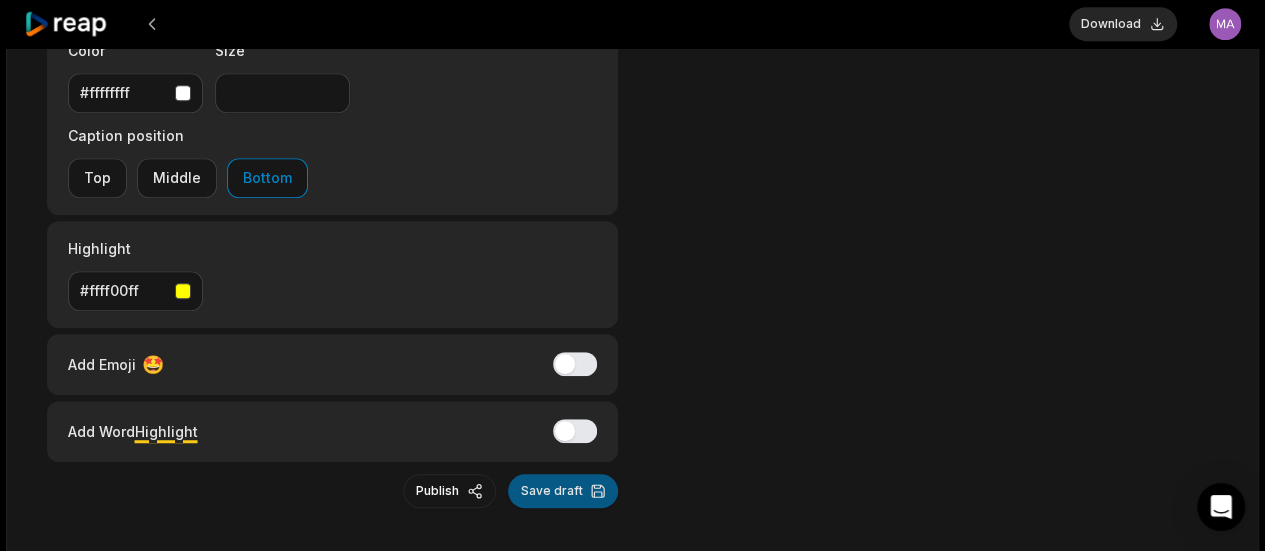 click on "Save draft" at bounding box center [563, 491] 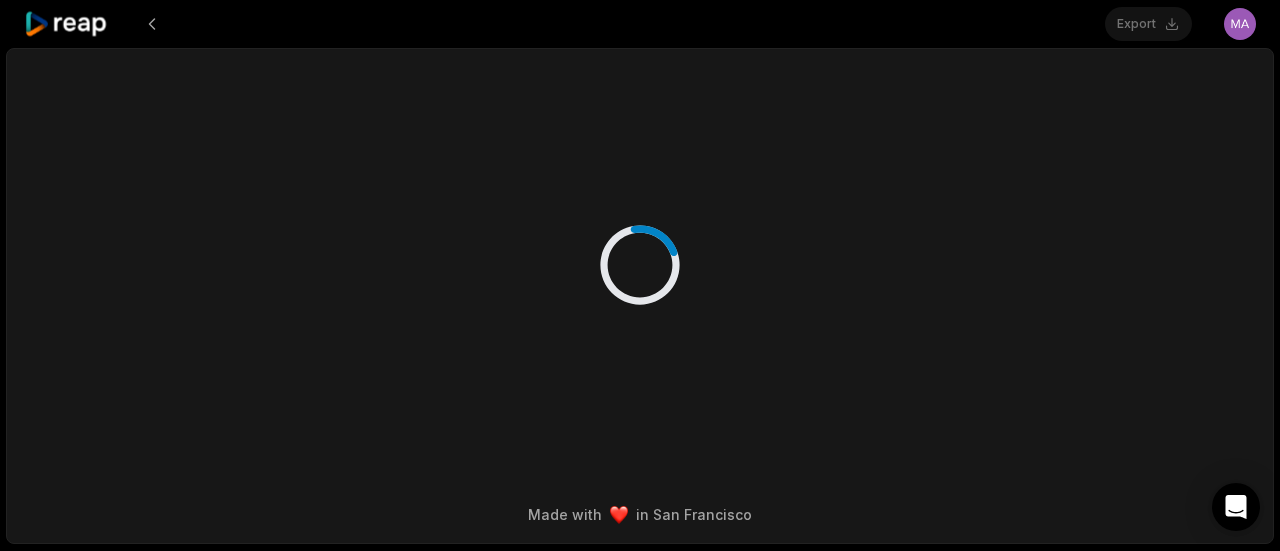 scroll, scrollTop: 0, scrollLeft: 0, axis: both 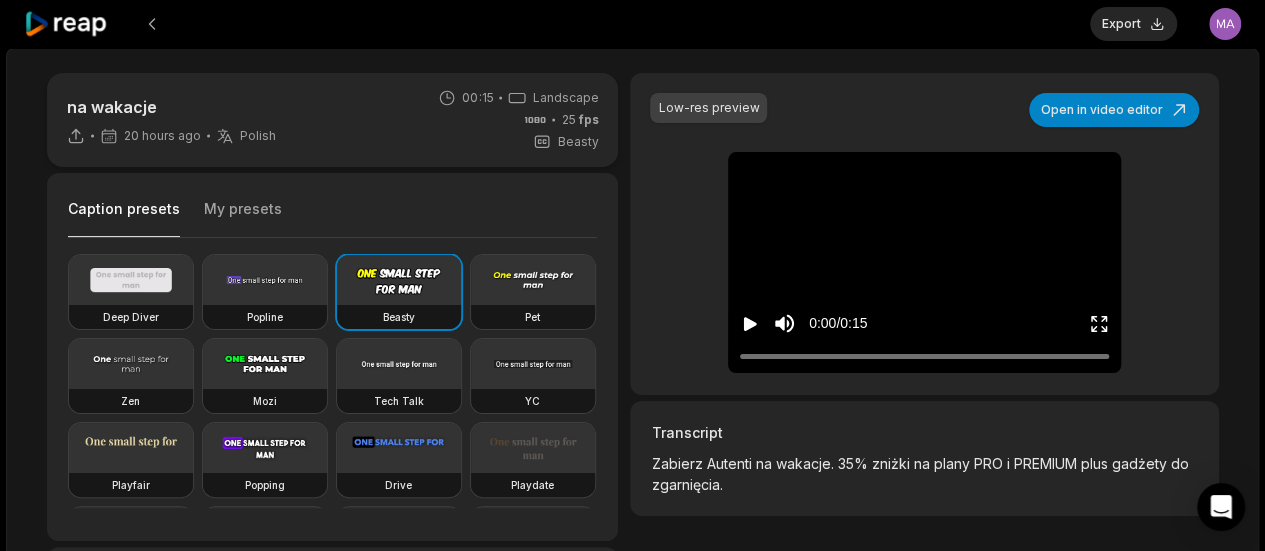 click on "Caption presets My presets" at bounding box center [333, 214] 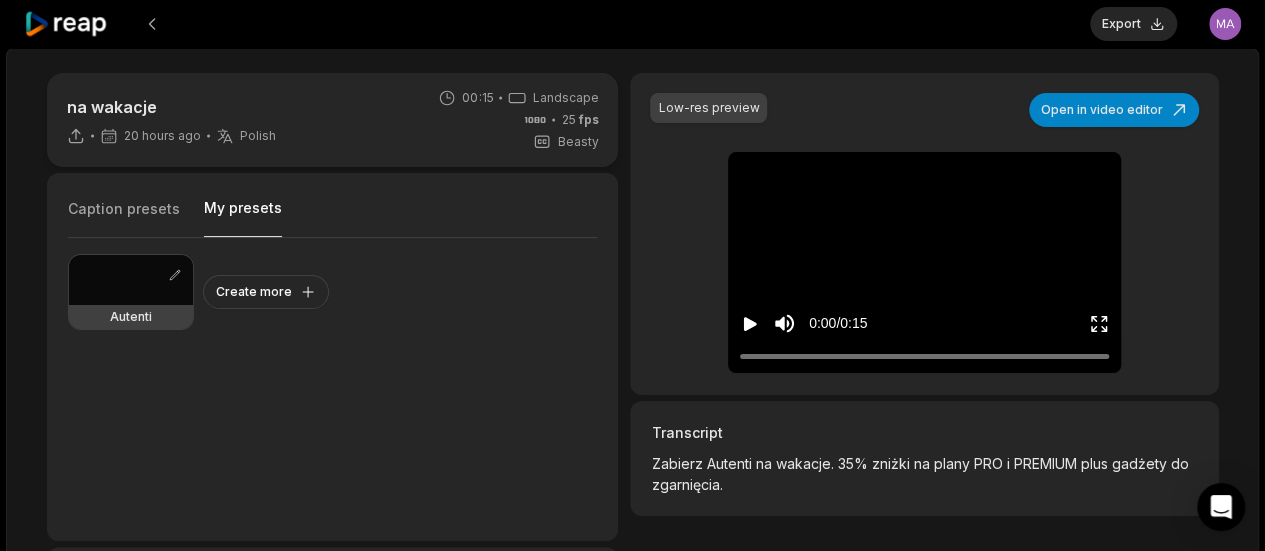 click on "My presets" at bounding box center [243, 217] 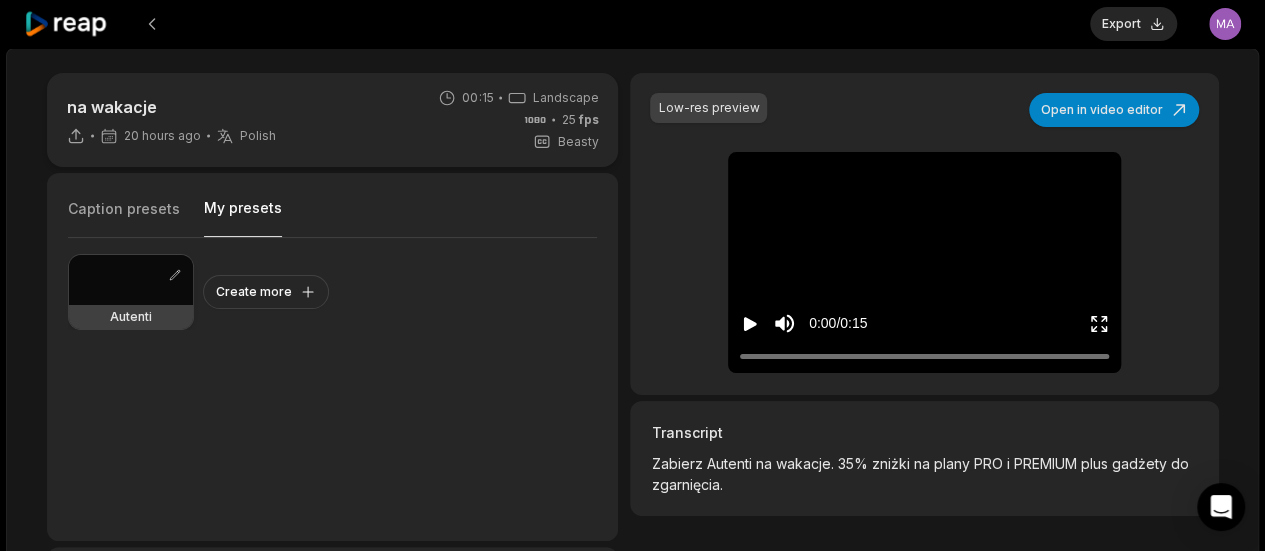 click at bounding box center [131, 280] 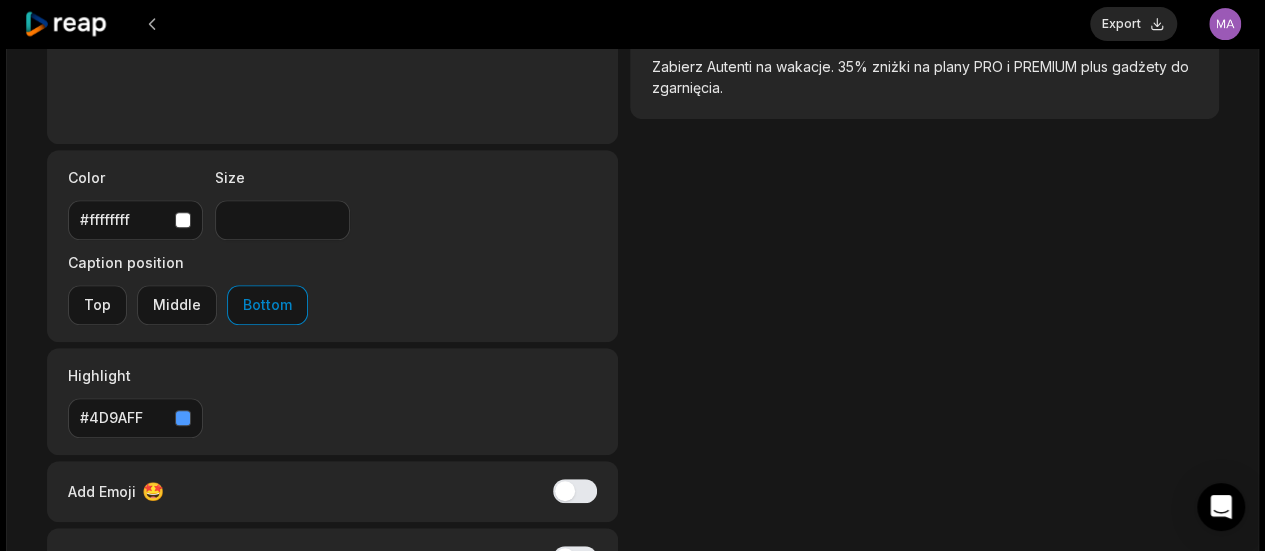 scroll, scrollTop: 500, scrollLeft: 0, axis: vertical 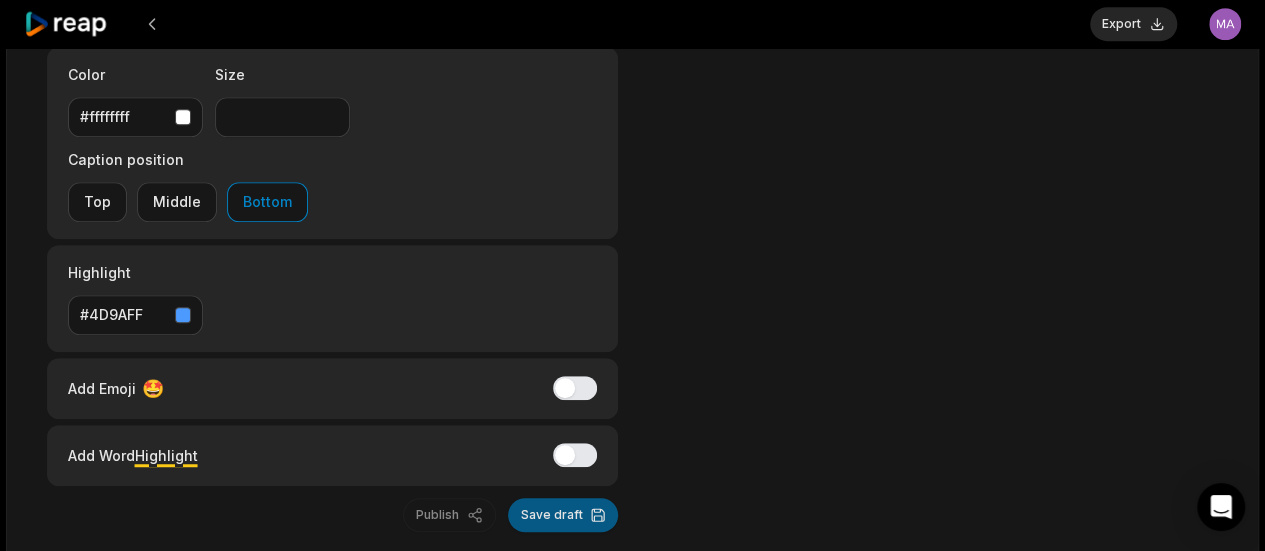 click on "Save draft" at bounding box center (563, 515) 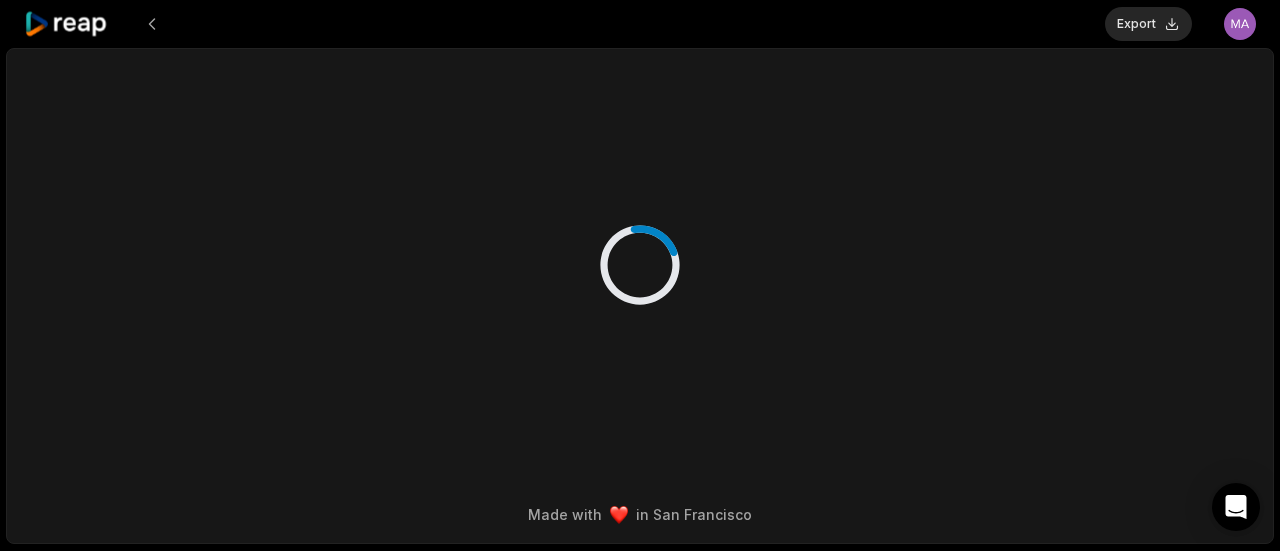 scroll, scrollTop: 0, scrollLeft: 0, axis: both 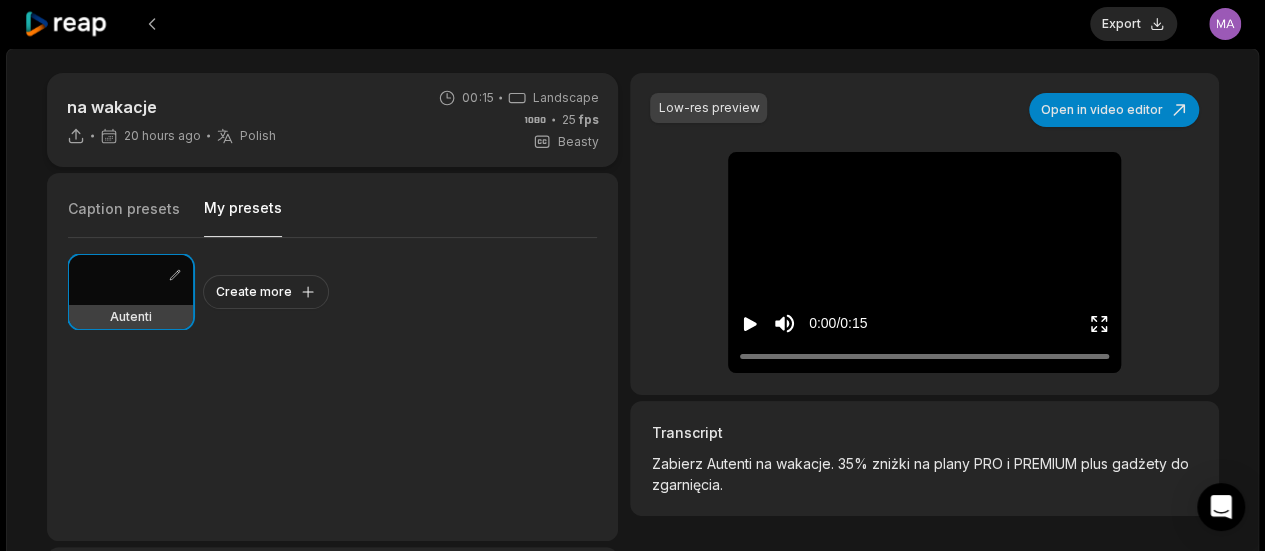 click on "My presets" at bounding box center (243, 217) 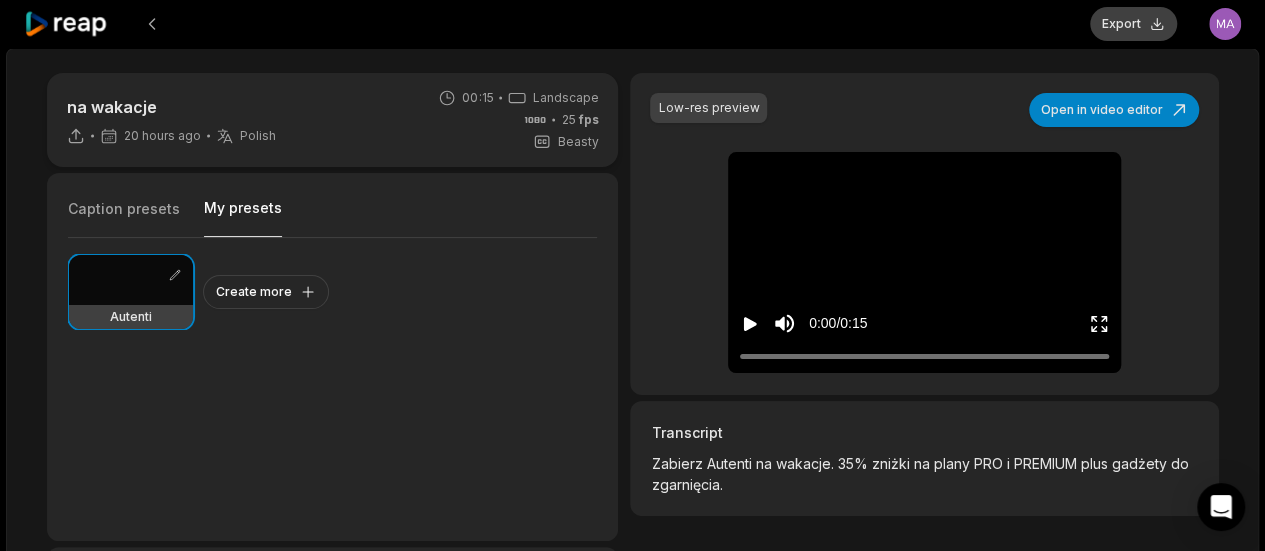 click on "Export" at bounding box center (1133, 24) 